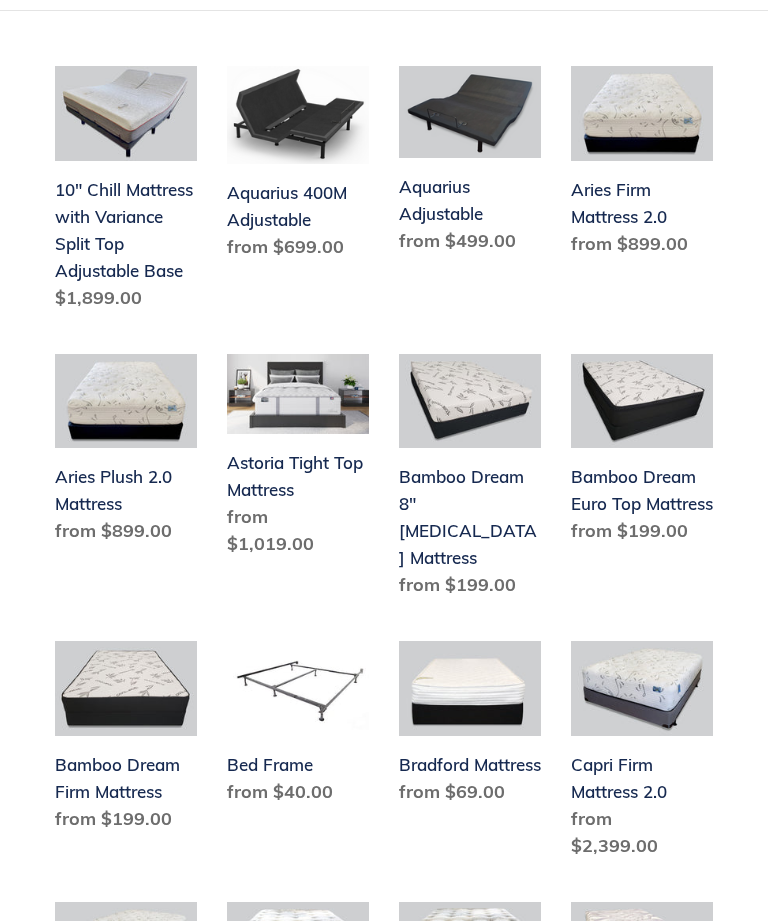 scroll, scrollTop: 467, scrollLeft: 0, axis: vertical 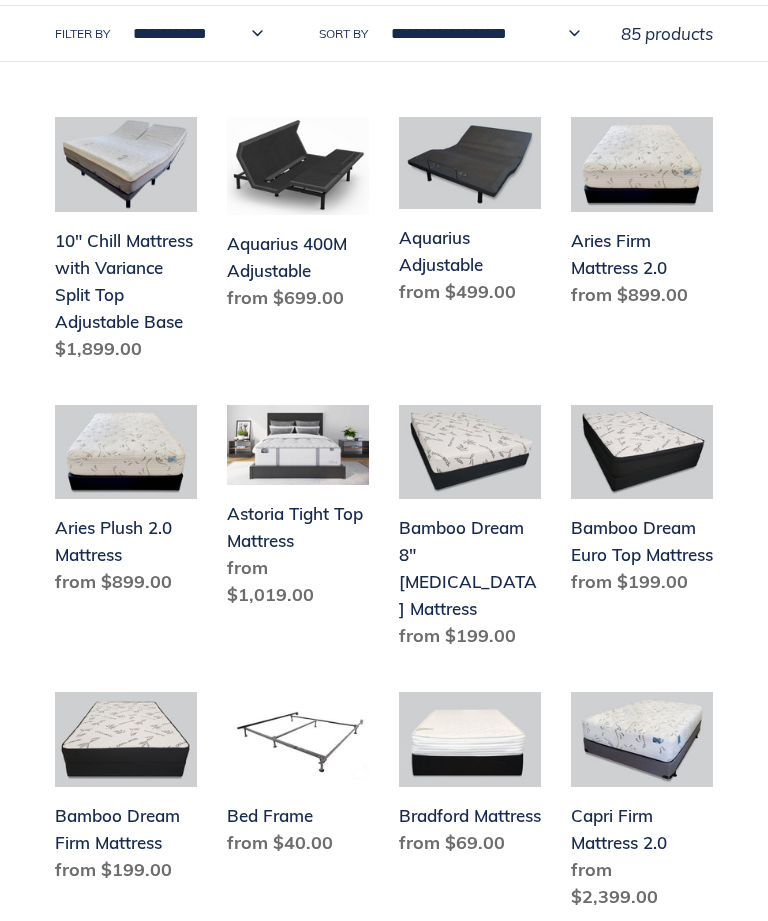click on "Bamboo Dream Euro Top Mattress" at bounding box center [642, 504] 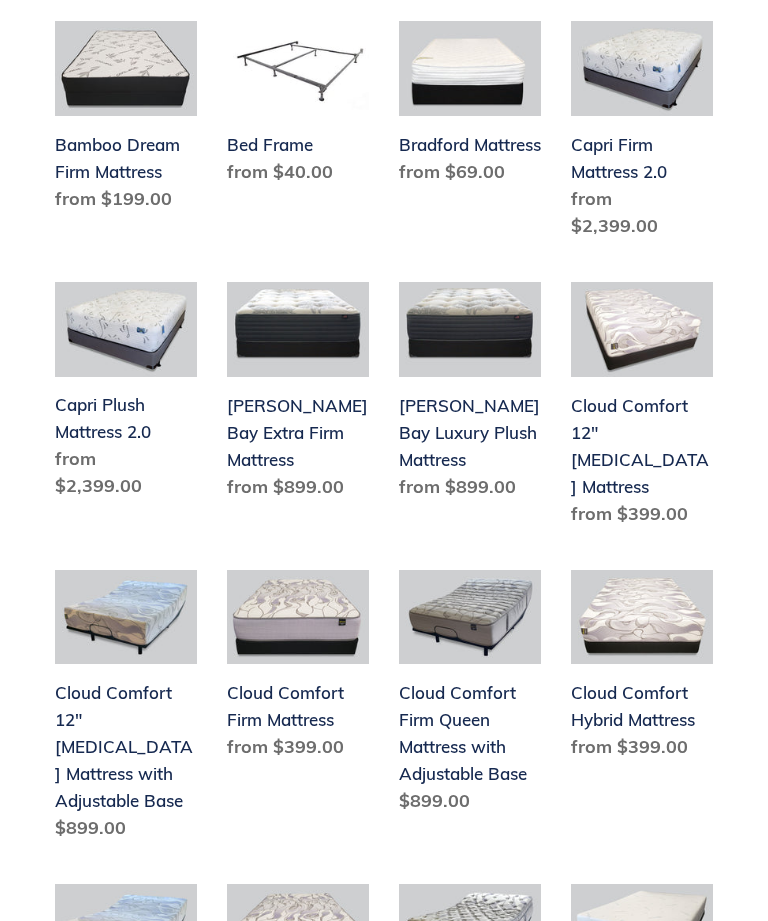 scroll, scrollTop: 1087, scrollLeft: 0, axis: vertical 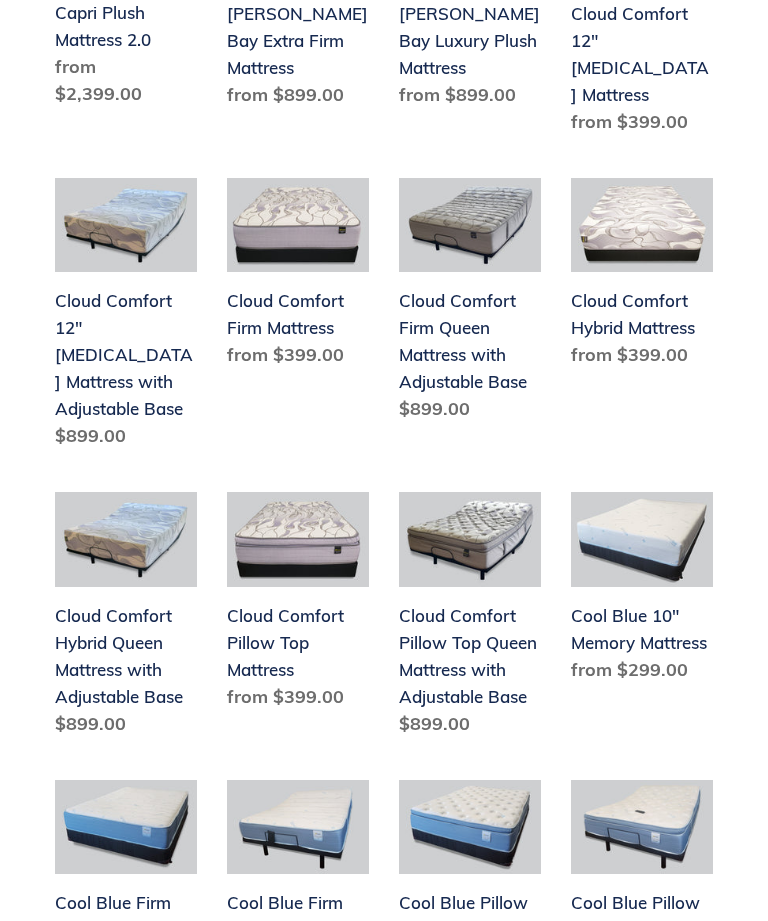 click on "Cloud Comfort Pillow Top Mattress" at bounding box center (298, 605) 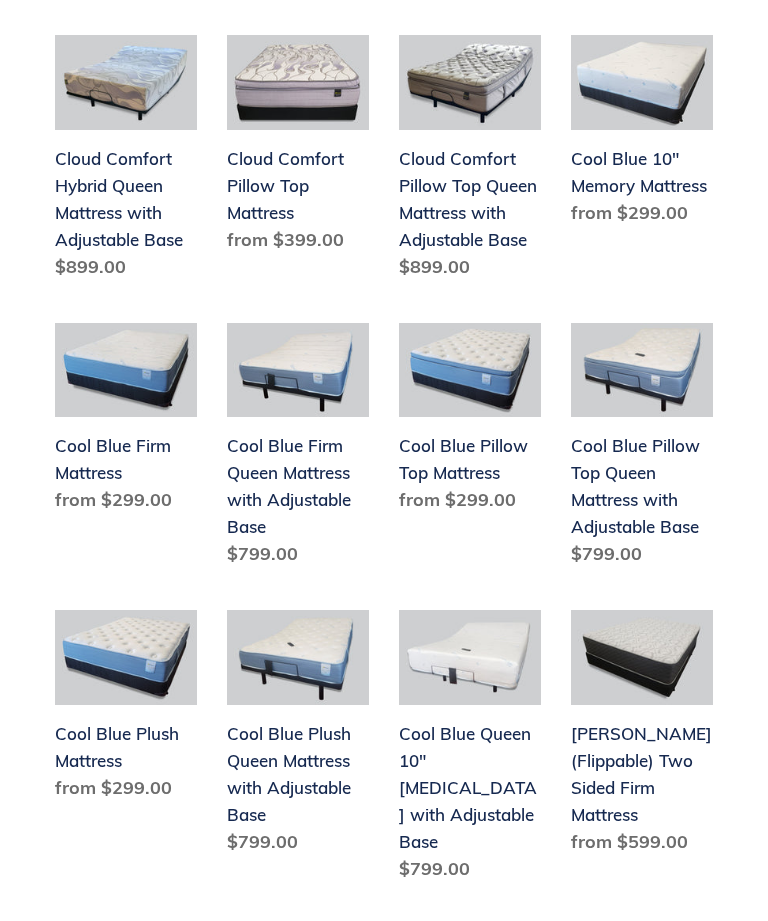 scroll, scrollTop: 1933, scrollLeft: 0, axis: vertical 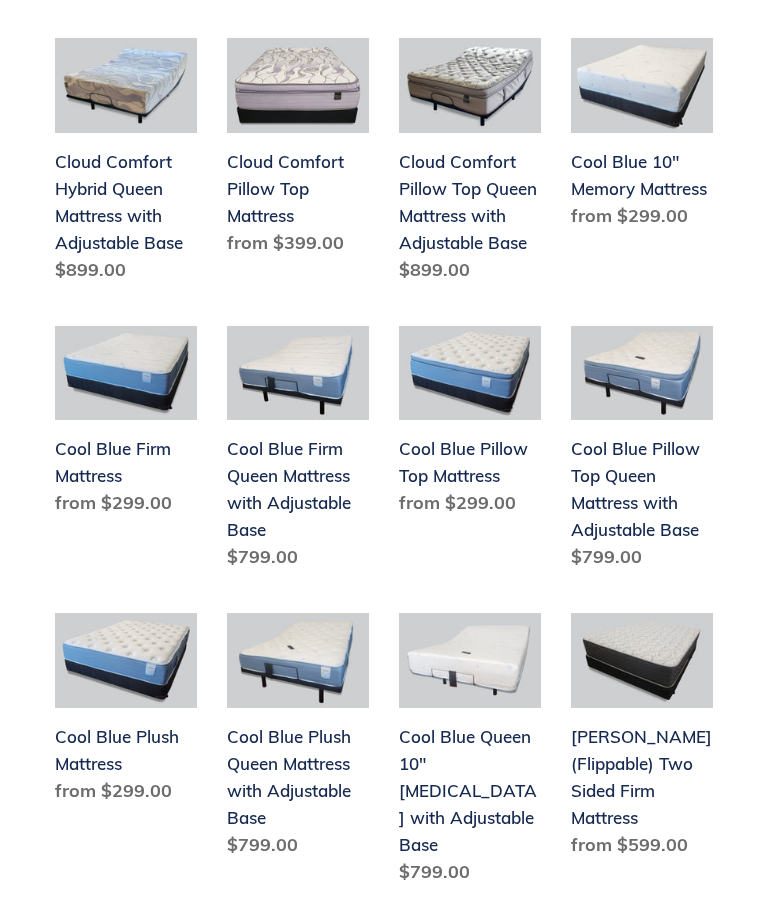 click on "Del Ray (Flippable) Two Sided Firm Mattress" at bounding box center (642, 739) 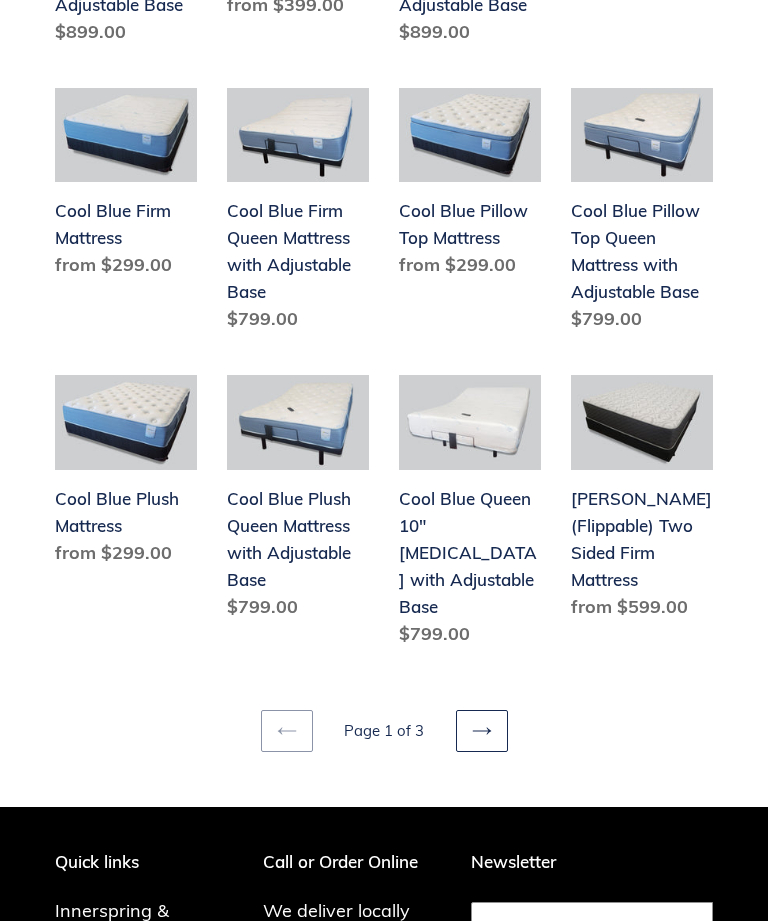scroll, scrollTop: 2178, scrollLeft: 0, axis: vertical 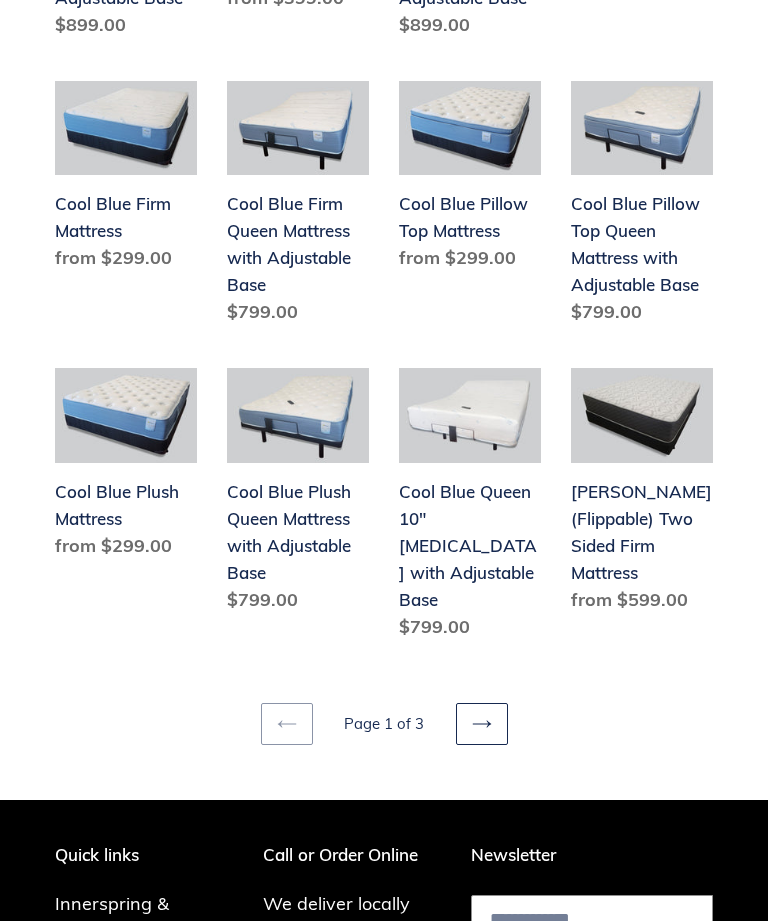 click on "Next page" at bounding box center [482, 724] 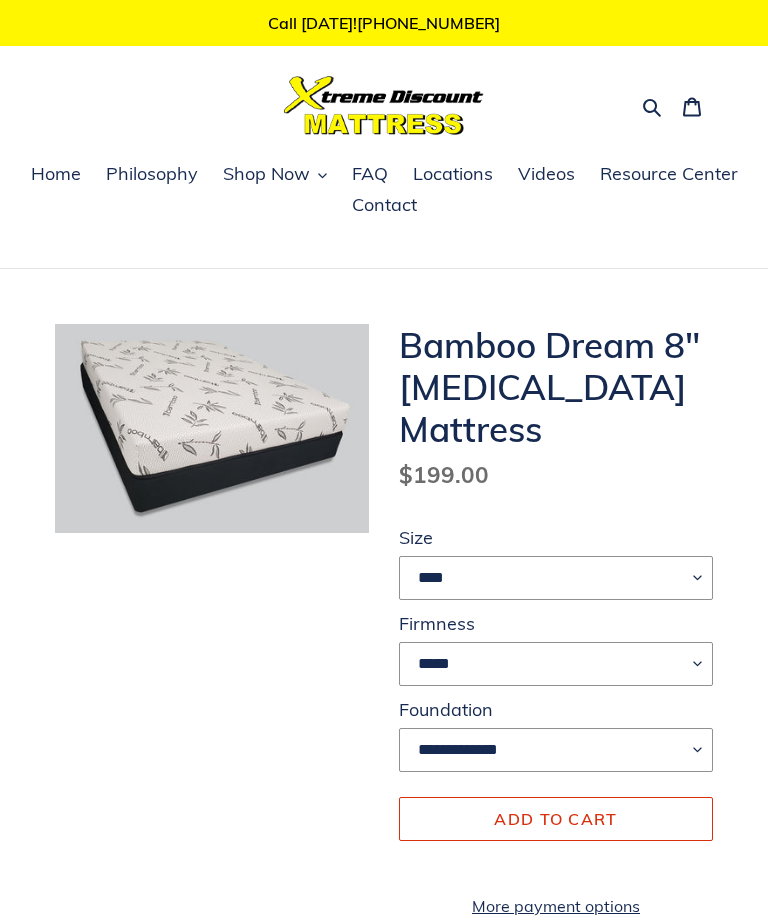 scroll, scrollTop: 0, scrollLeft: 0, axis: both 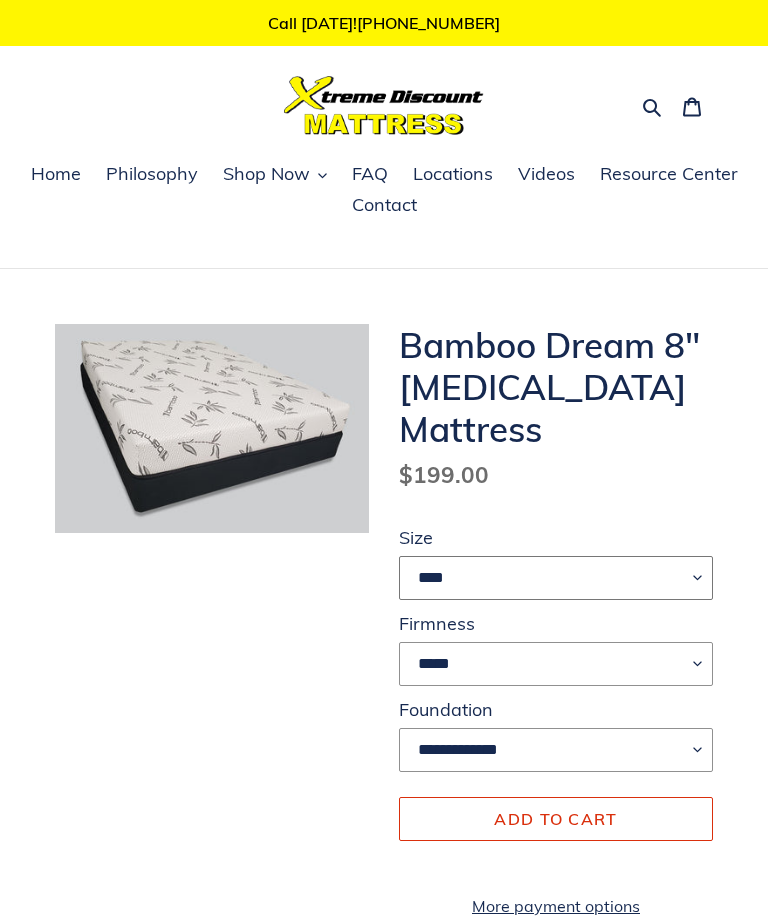 click on "**** ******* **** ***** ****" at bounding box center [556, 578] 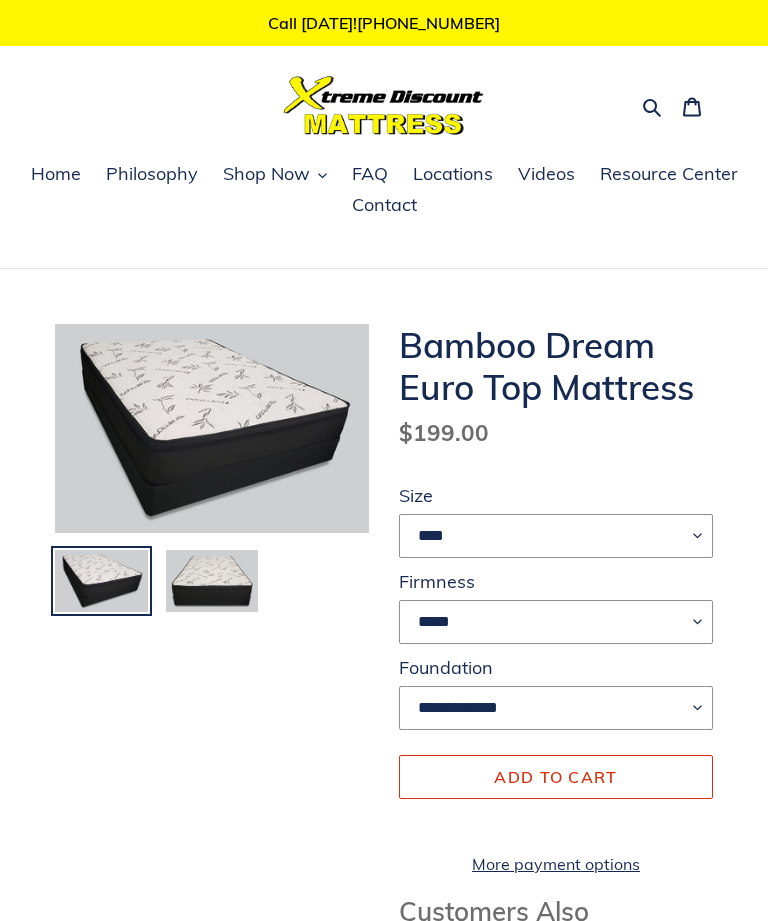 scroll, scrollTop: 0, scrollLeft: 0, axis: both 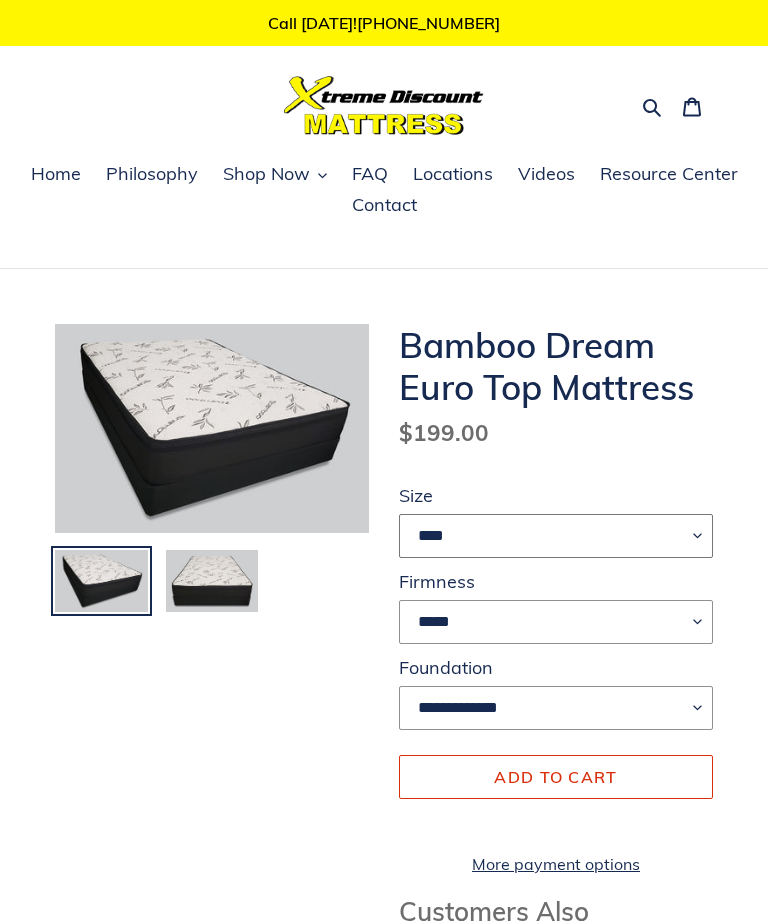 click on "**** ******* **** ***** ****" at bounding box center [556, 536] 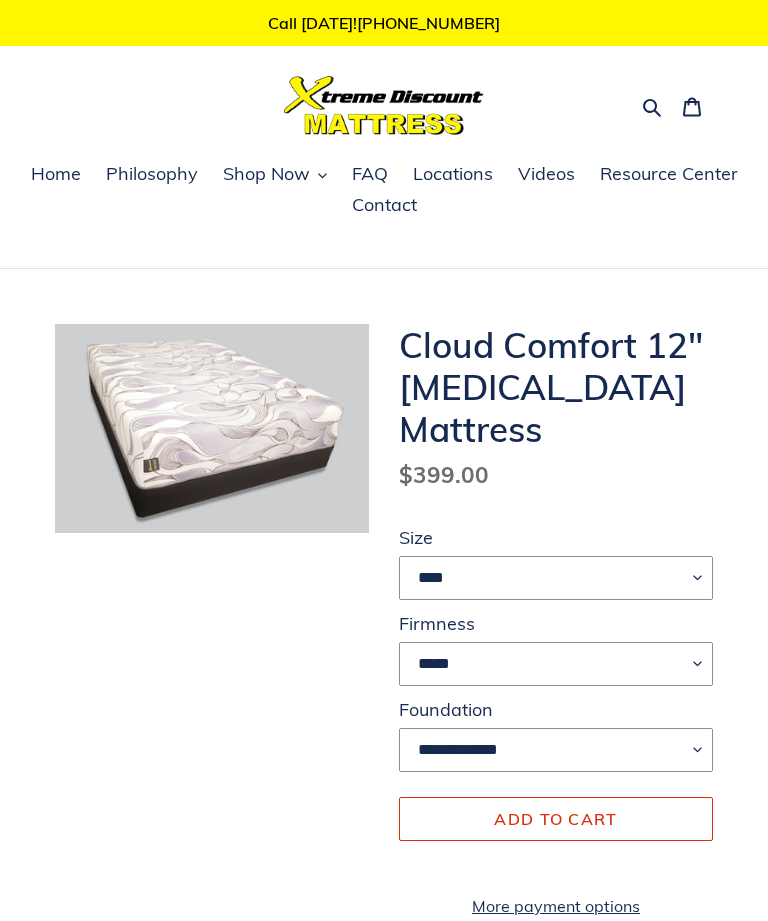 scroll, scrollTop: 0, scrollLeft: 0, axis: both 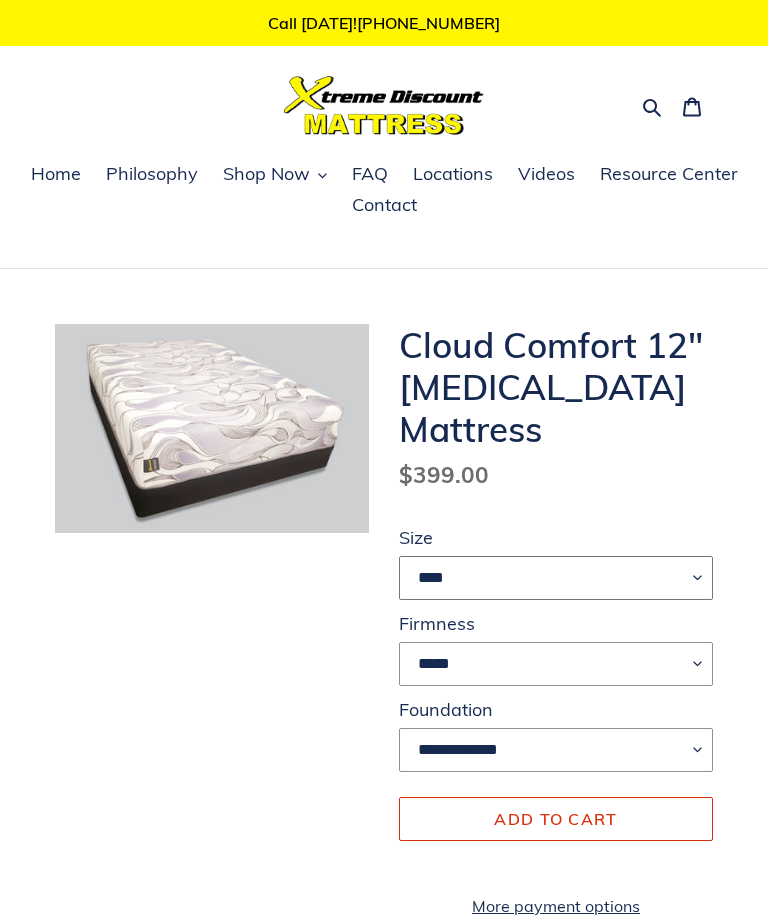 click on "**** ******* **** ***** ****" at bounding box center (556, 578) 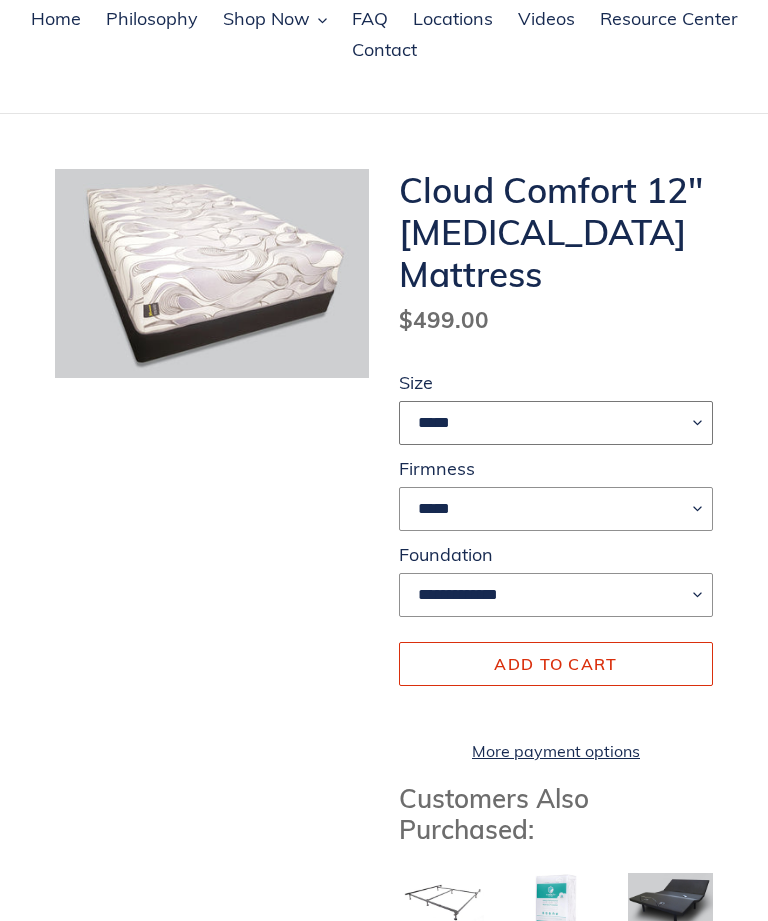 scroll, scrollTop: 0, scrollLeft: 0, axis: both 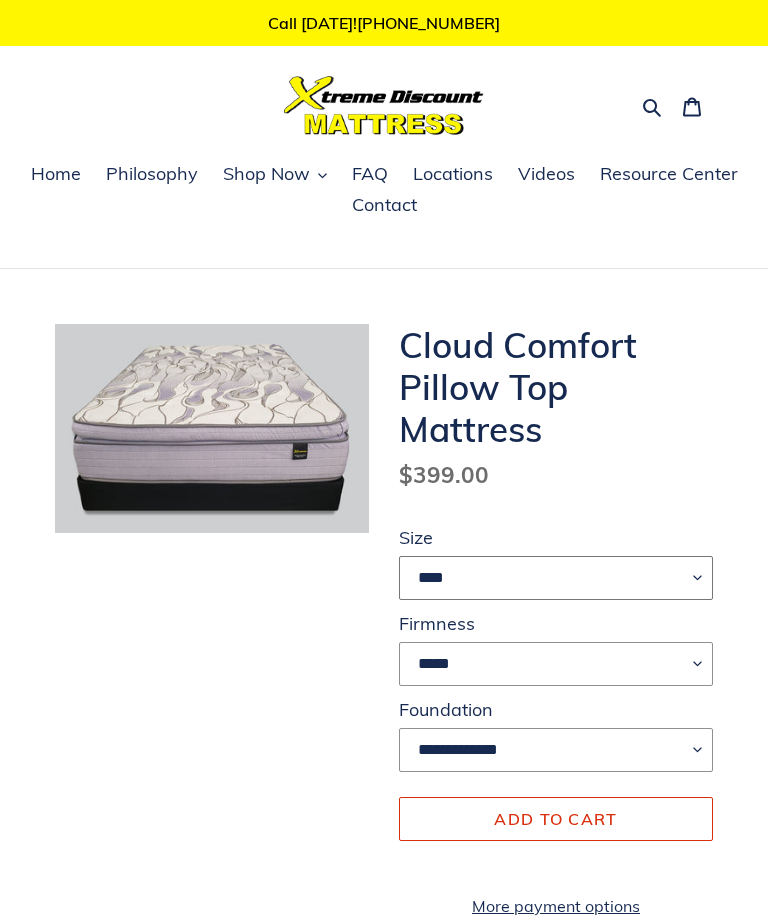 click on "**** ******* **** ***** ****" at bounding box center (556, 578) 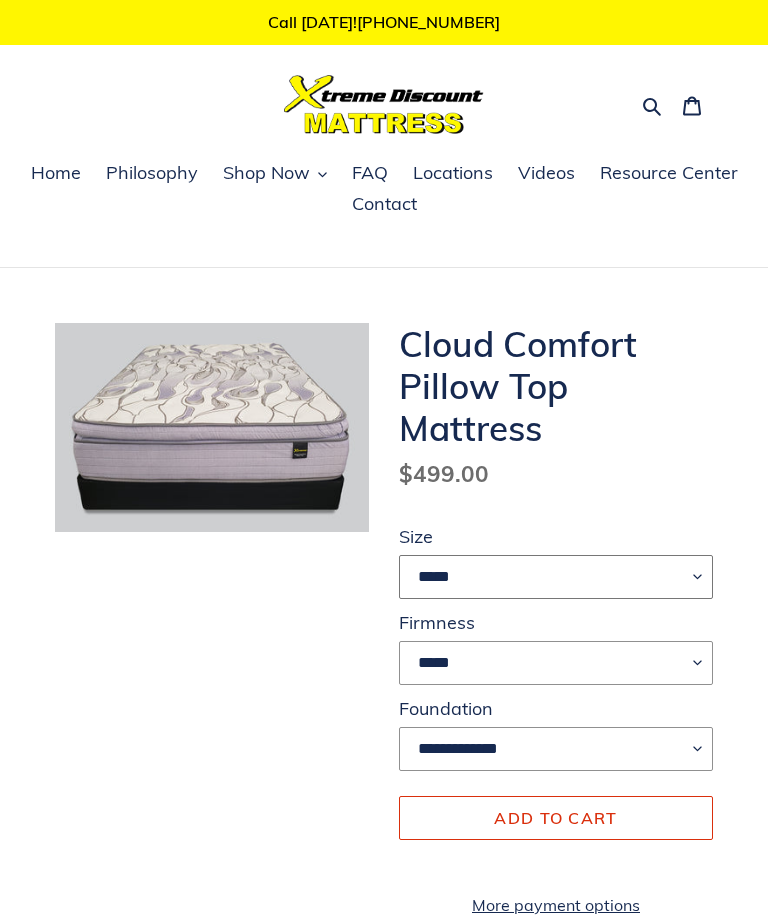 scroll, scrollTop: 0, scrollLeft: 0, axis: both 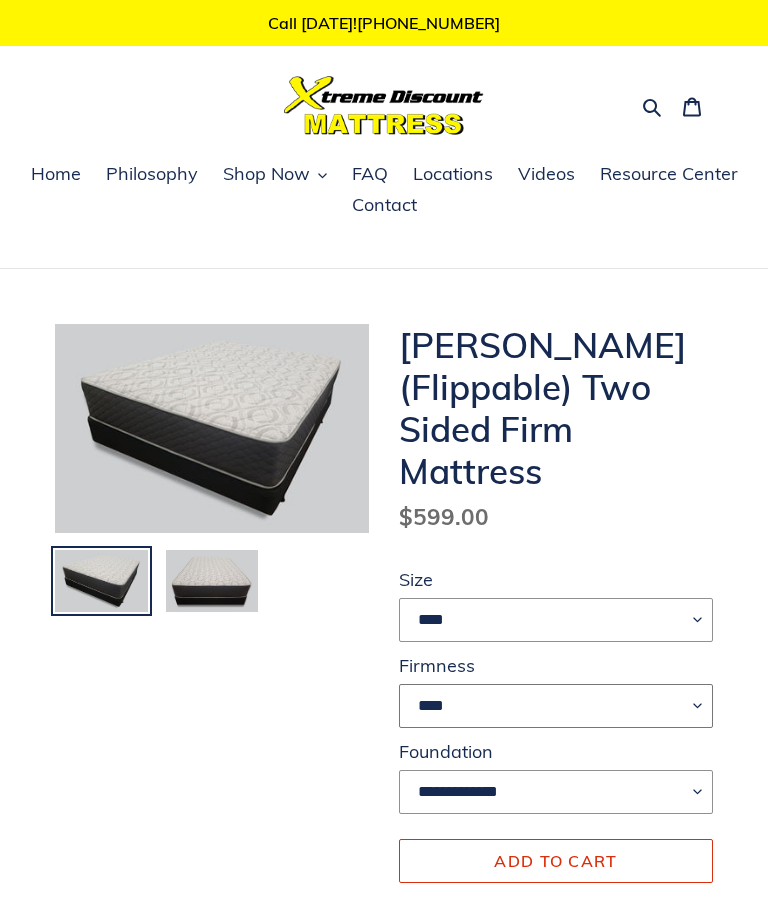 click on "****" at bounding box center (556, 706) 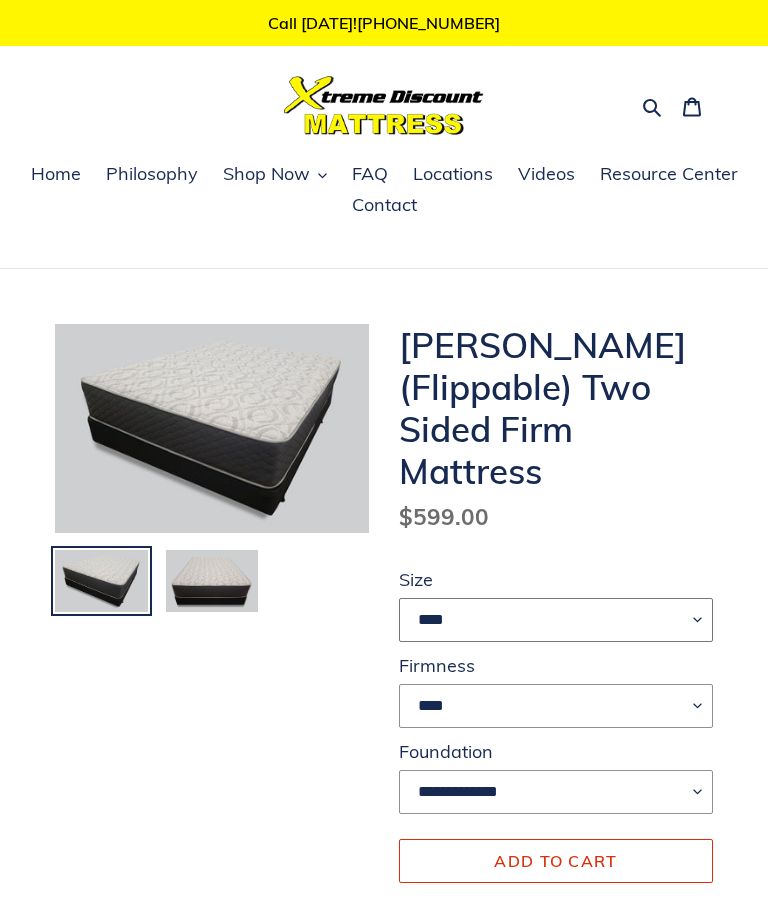 click on "**** ******* **** ***** ****" at bounding box center (556, 620) 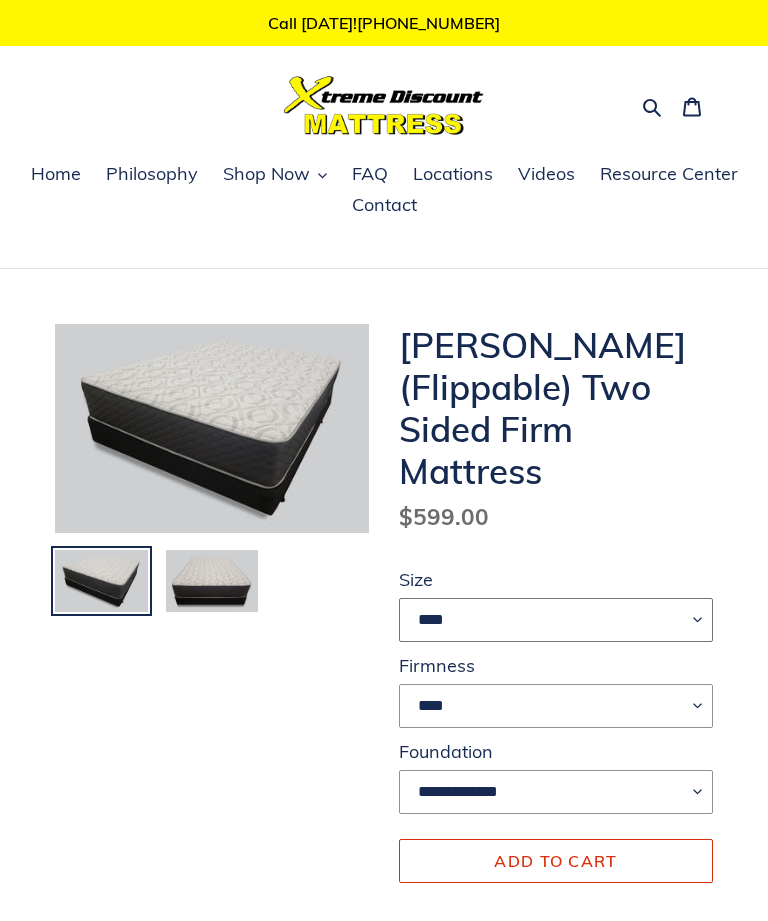 select on "*****" 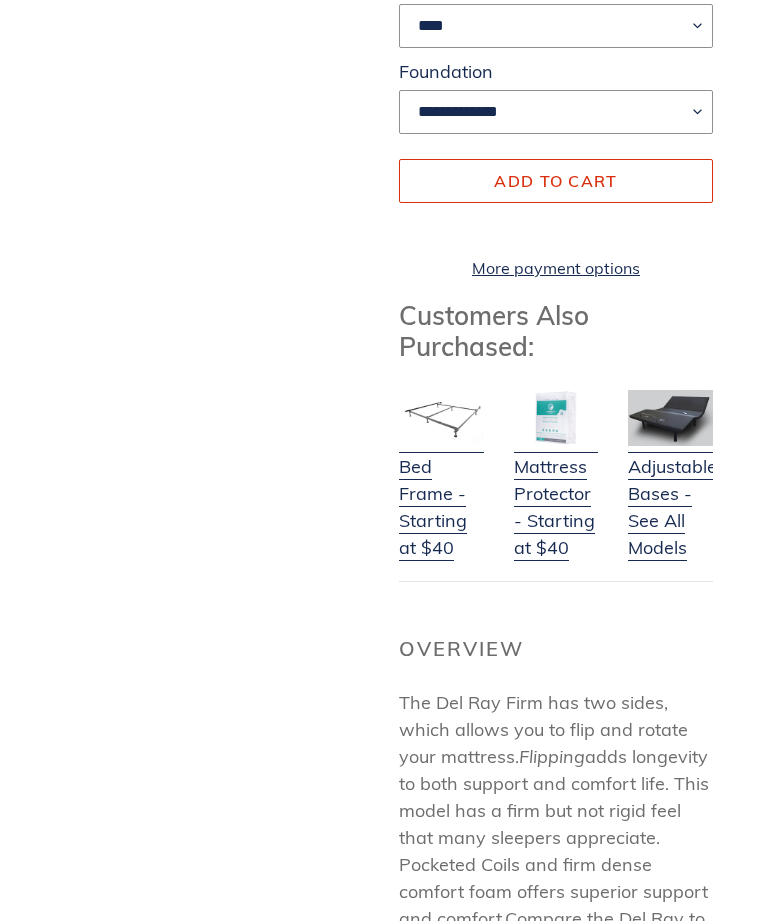 scroll, scrollTop: 663, scrollLeft: 0, axis: vertical 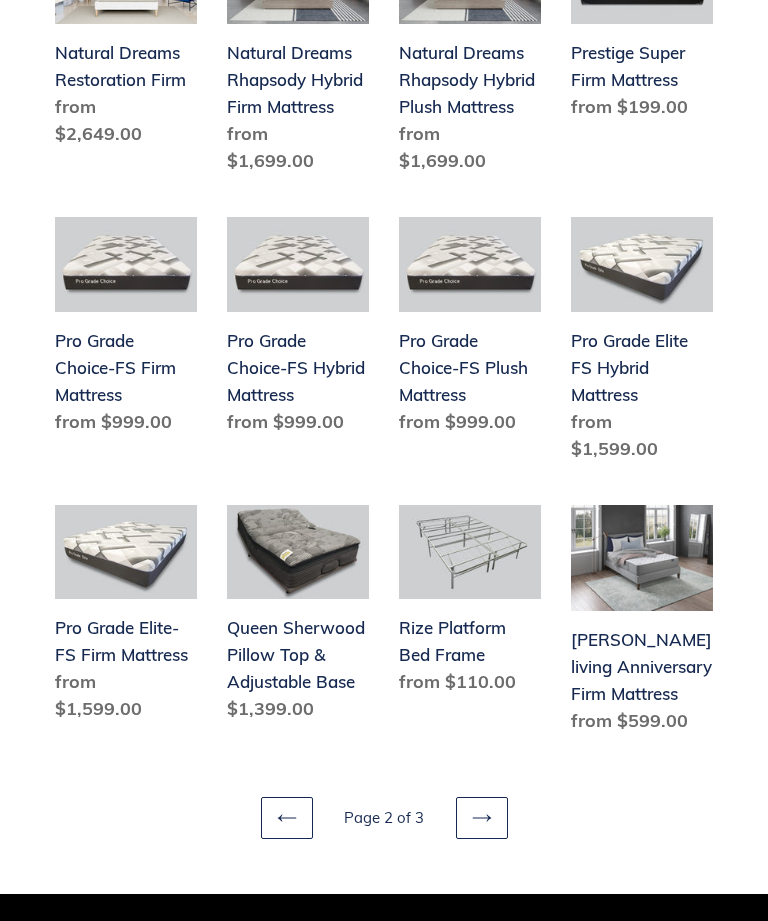 click on "[PERSON_NAME] living Anniversary Firm Mattress" at bounding box center [642, 624] 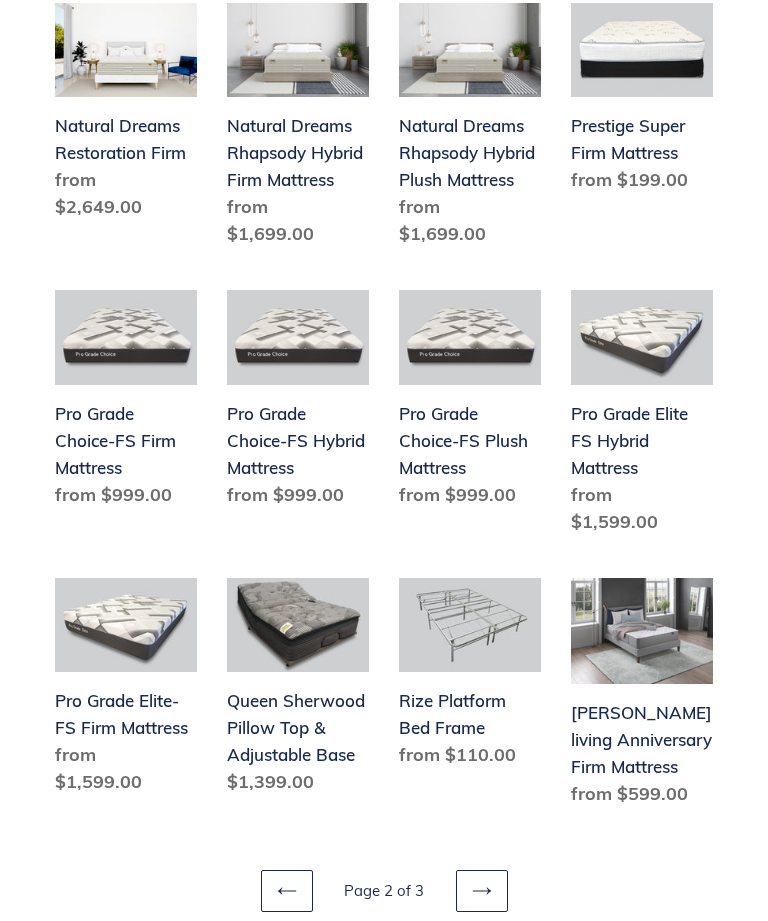 scroll, scrollTop: 1962, scrollLeft: 0, axis: vertical 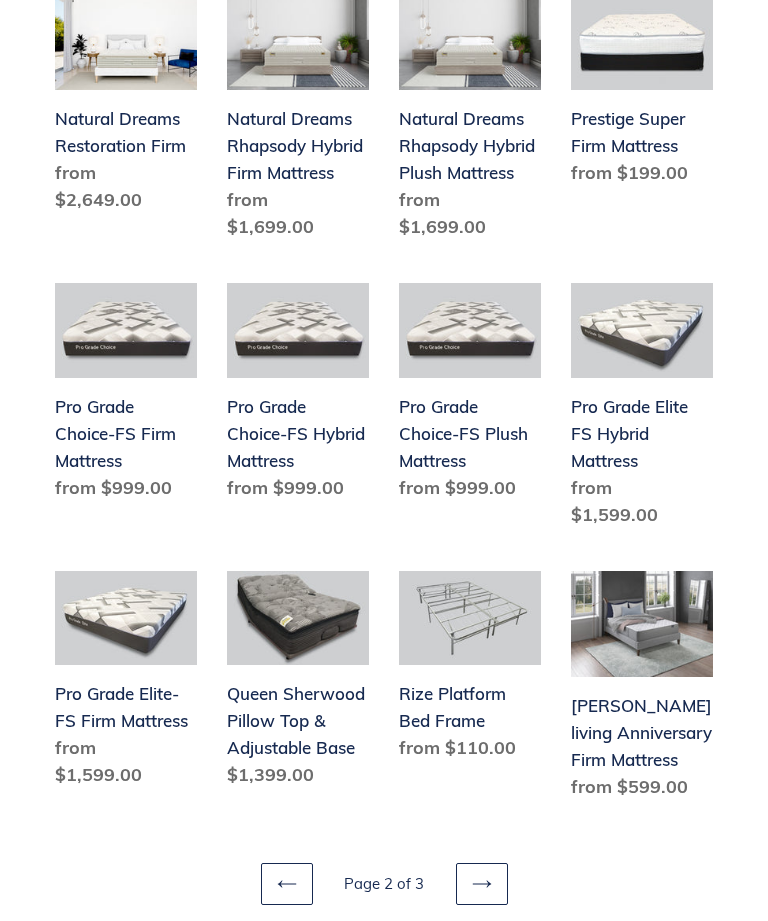 click on "Previous page
Page 2 of 3
Next page" at bounding box center (384, 857) 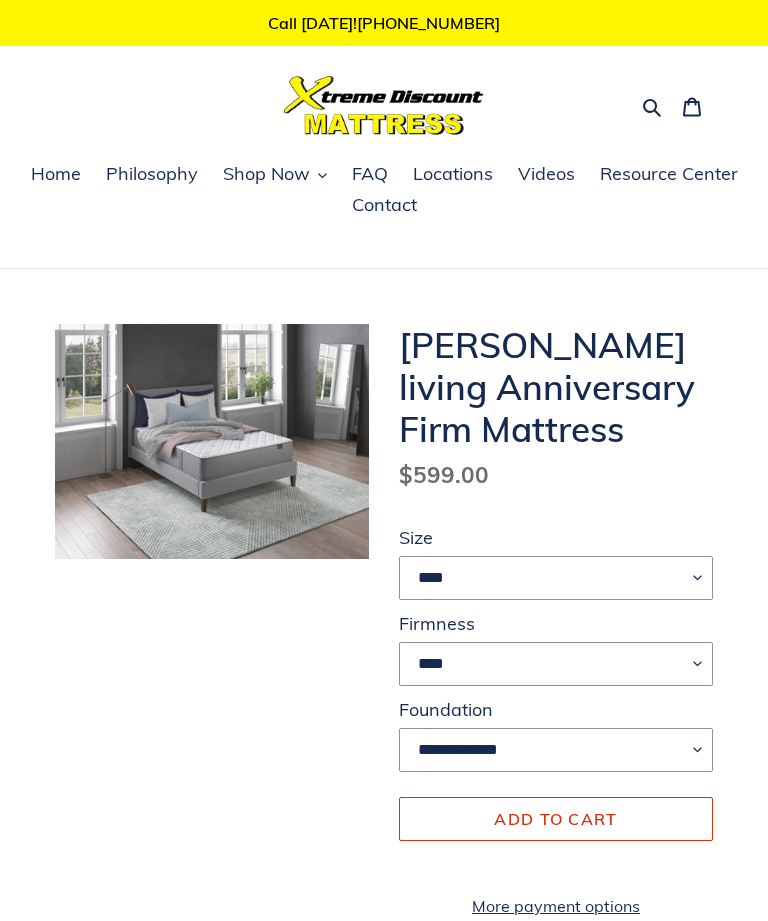 scroll, scrollTop: 0, scrollLeft: 0, axis: both 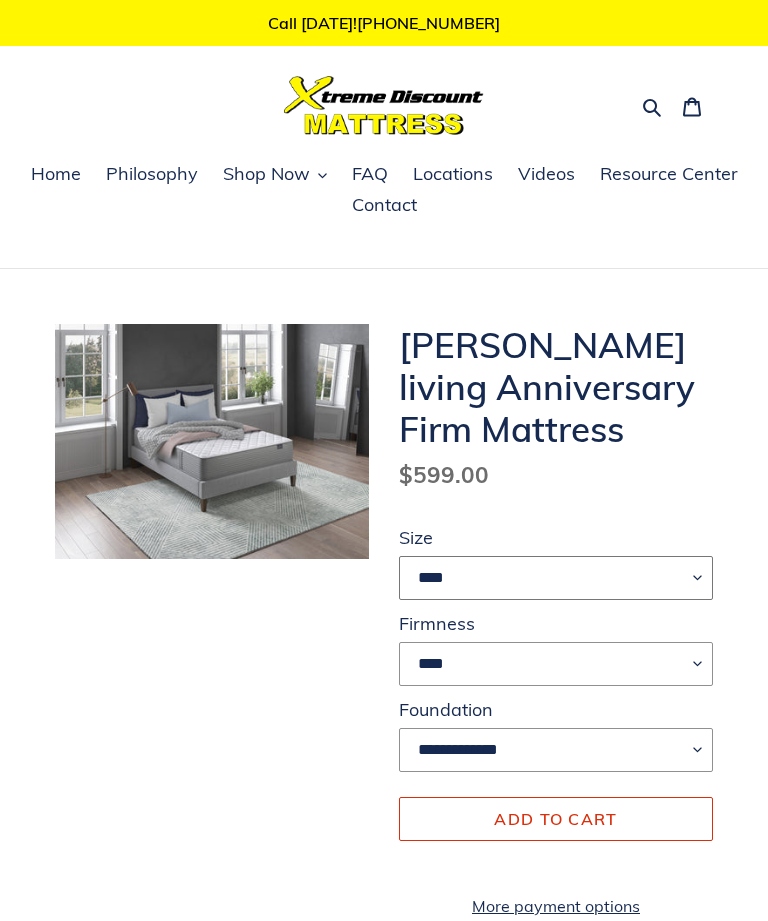 click on "**** ******* **** ***** ****" at bounding box center [556, 578] 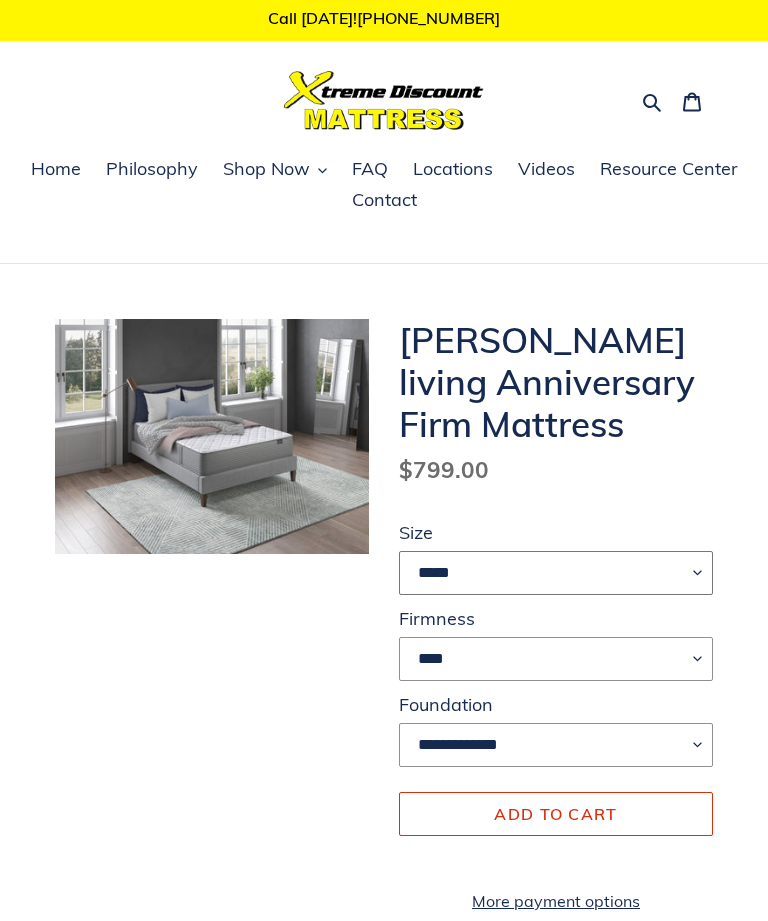 scroll, scrollTop: 0, scrollLeft: 0, axis: both 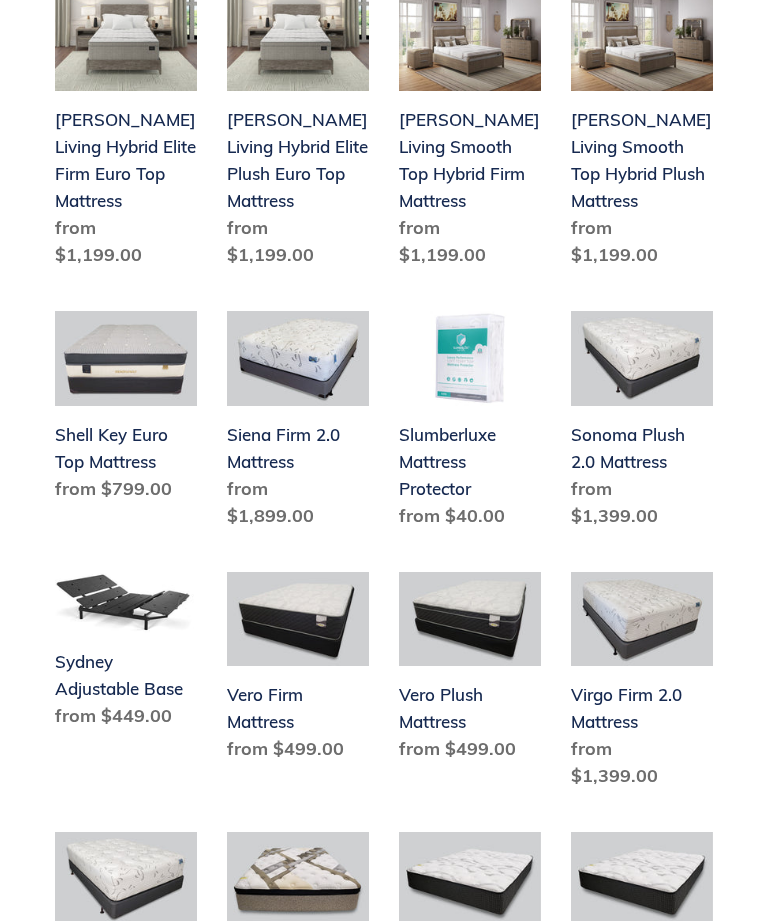 click on "Vero Firm Mattress" at bounding box center (298, 671) 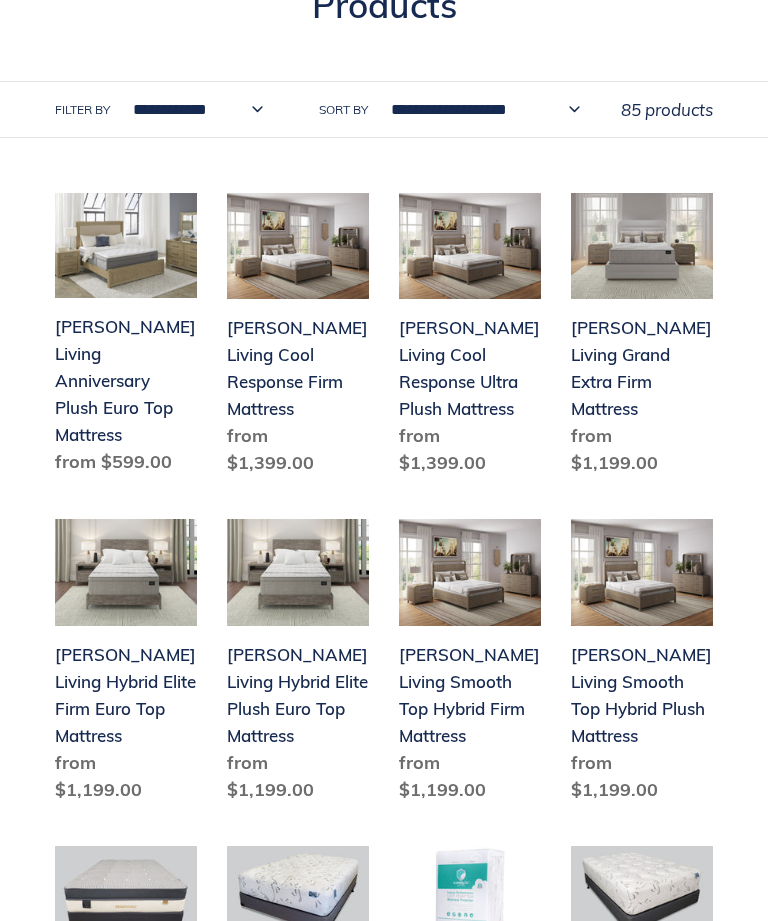 scroll, scrollTop: 324, scrollLeft: 0, axis: vertical 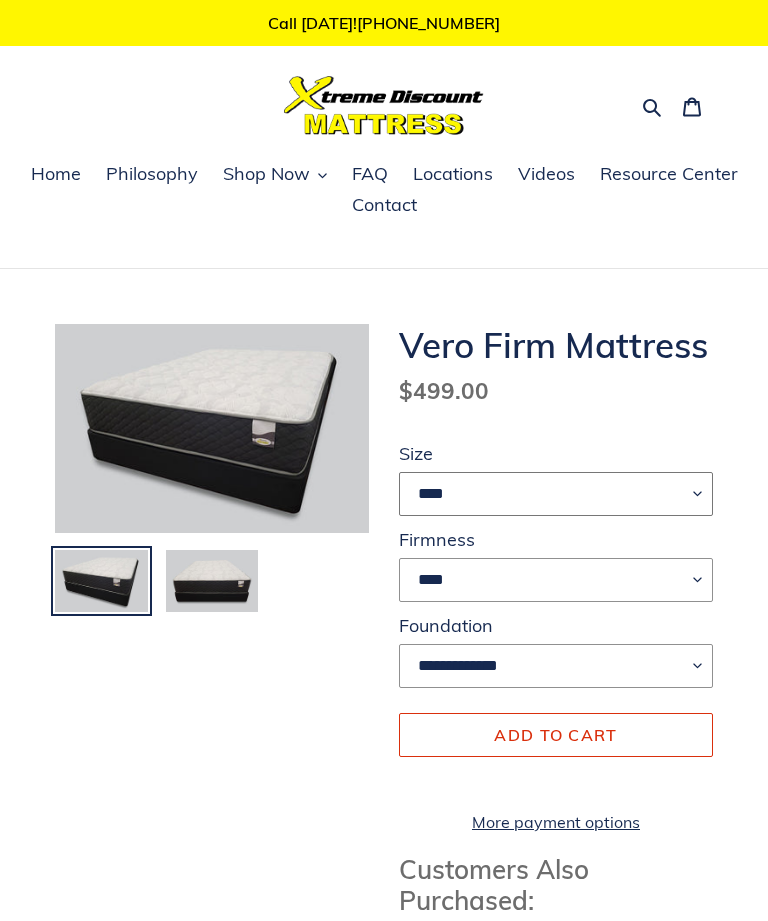 click on "**** ******* **** ***** ****" at bounding box center [556, 494] 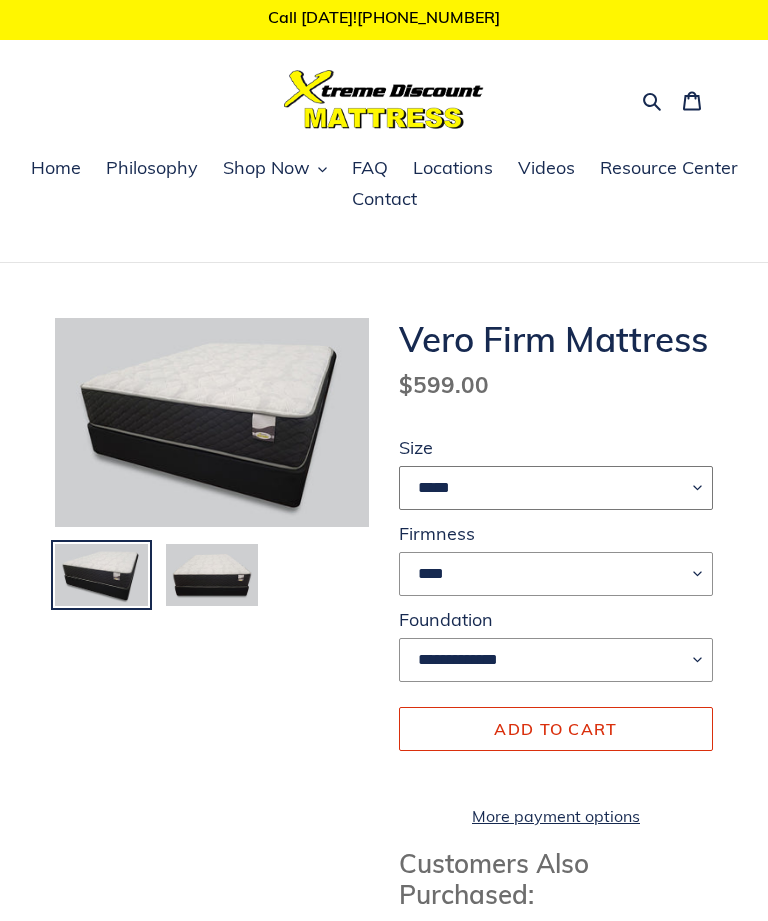 scroll, scrollTop: 0, scrollLeft: 0, axis: both 